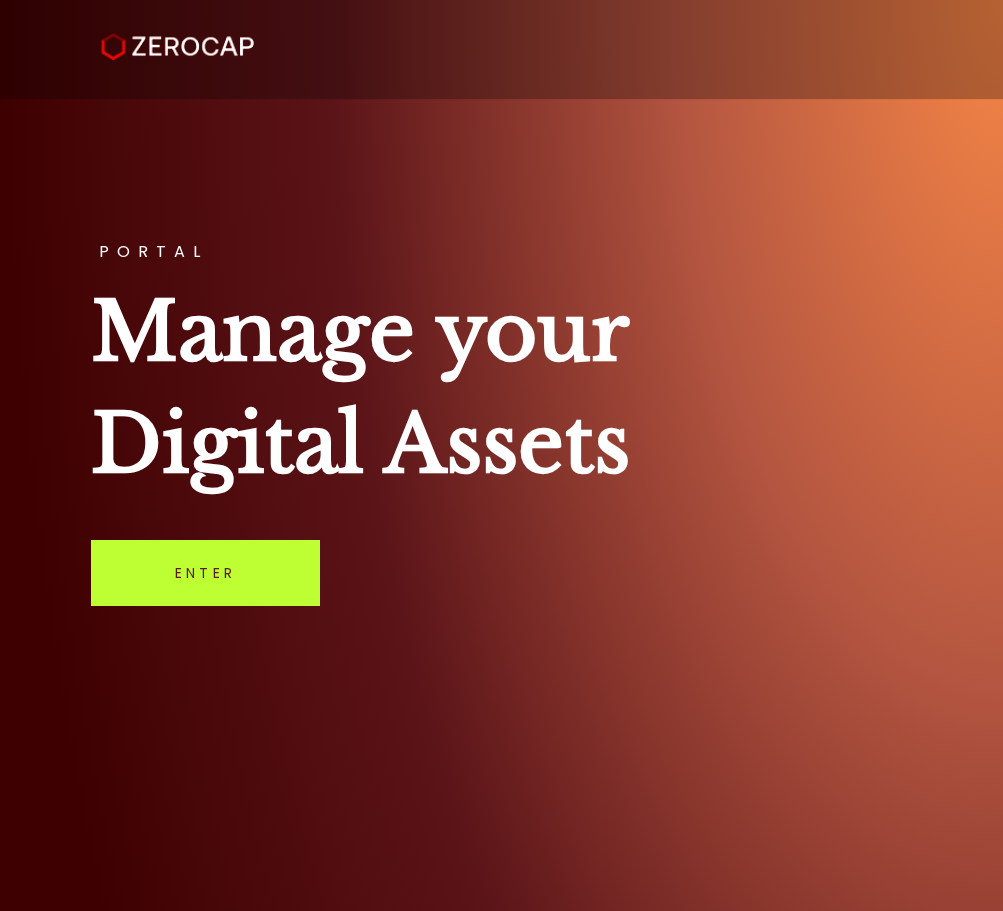 scroll, scrollTop: 0, scrollLeft: 0, axis: both 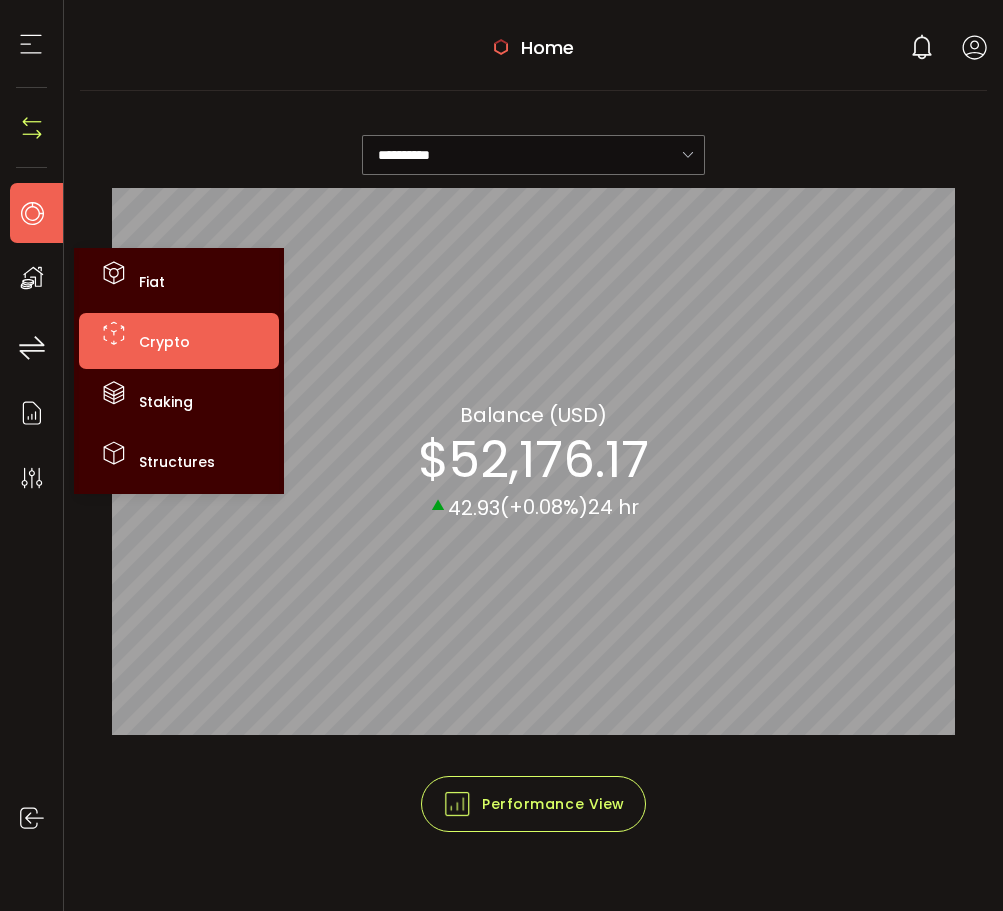 click on "Crypto" at bounding box center (164, 342) 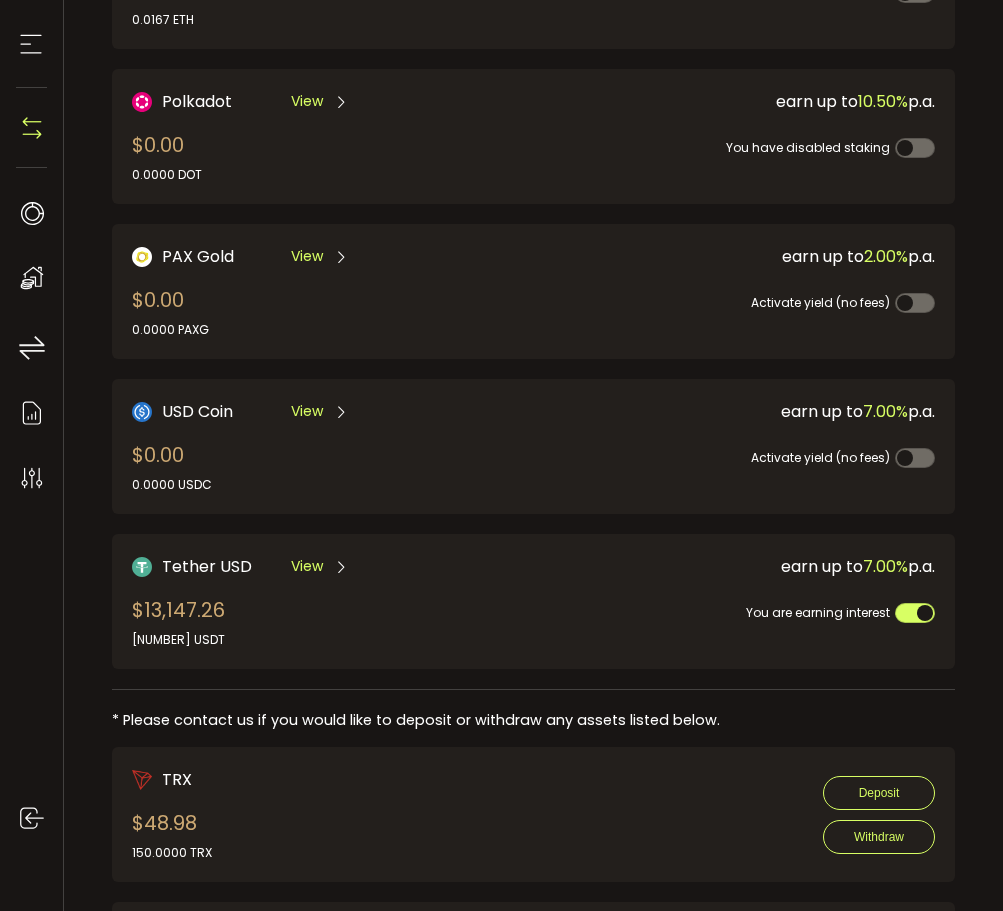 scroll, scrollTop: 405, scrollLeft: 0, axis: vertical 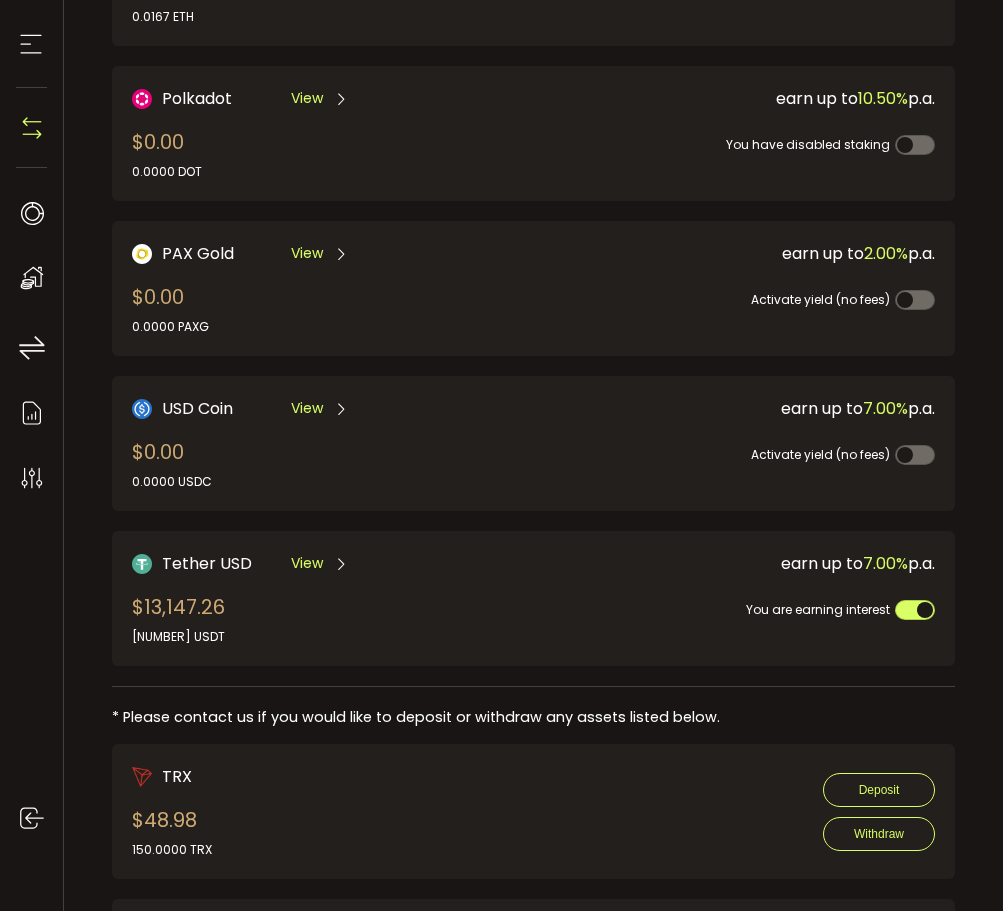 click on "Tether USD" at bounding box center (207, 563) 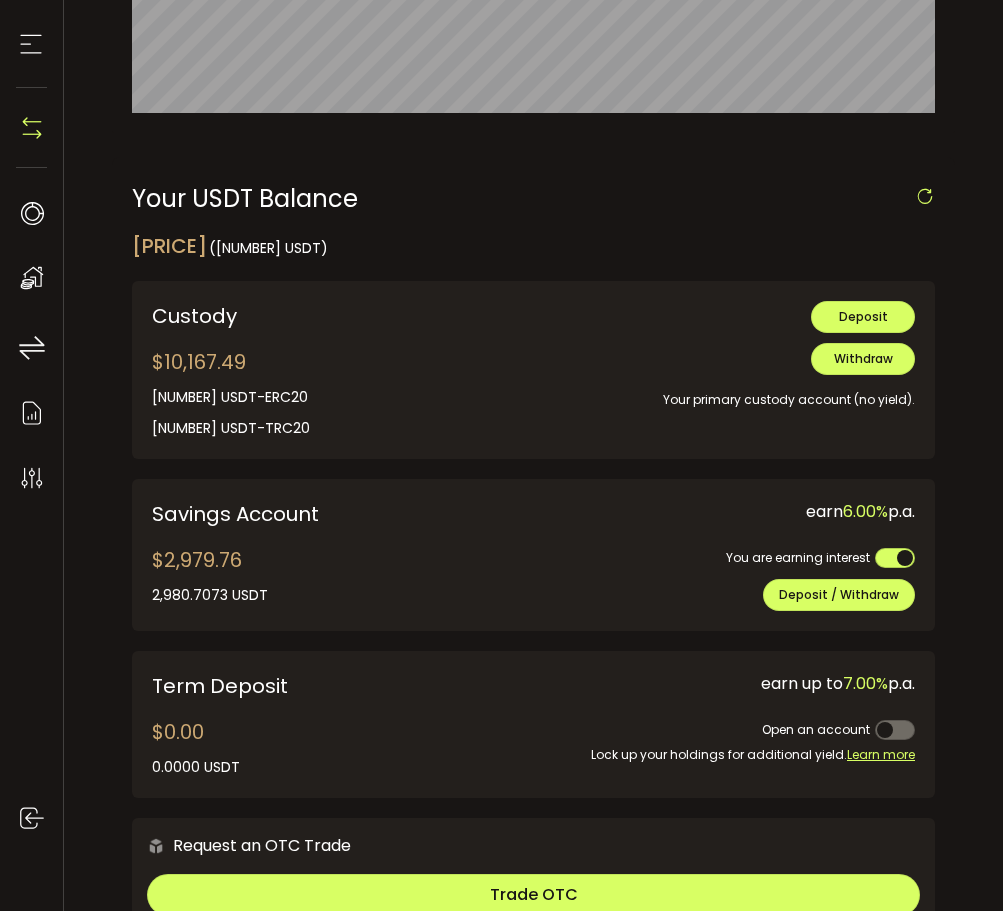scroll, scrollTop: 506, scrollLeft: 0, axis: vertical 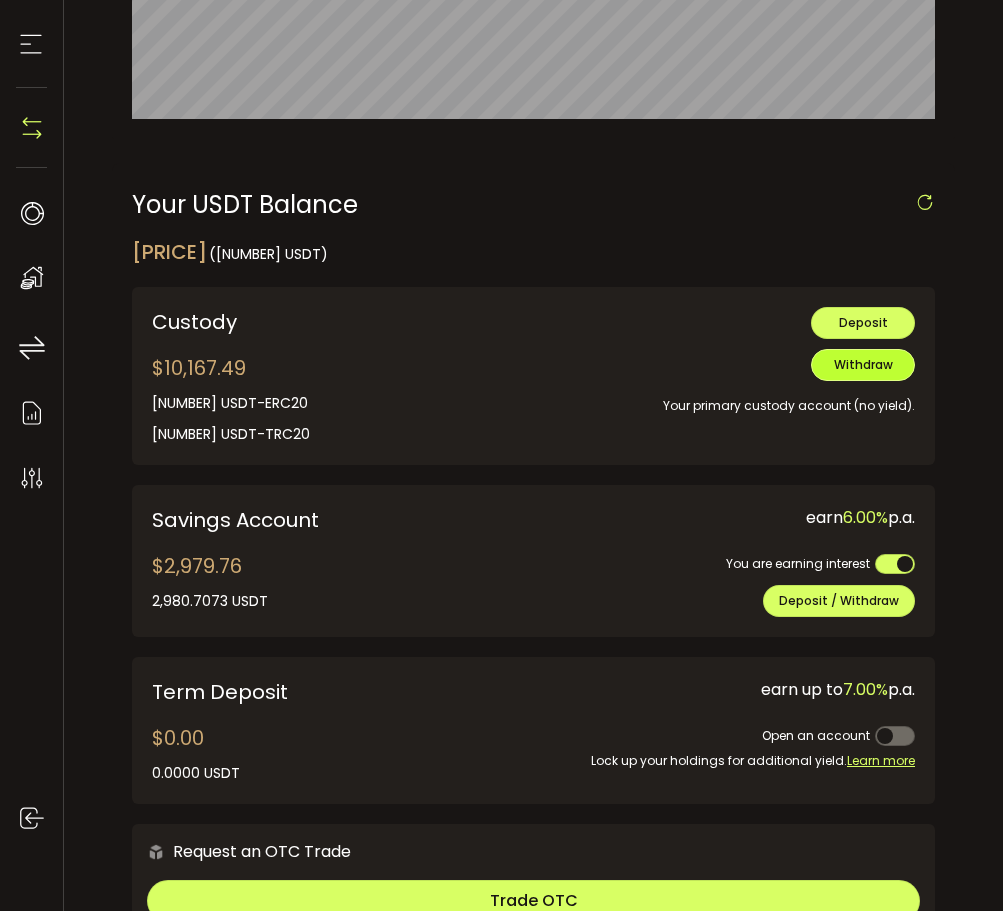 click on "Withdraw" at bounding box center [863, 364] 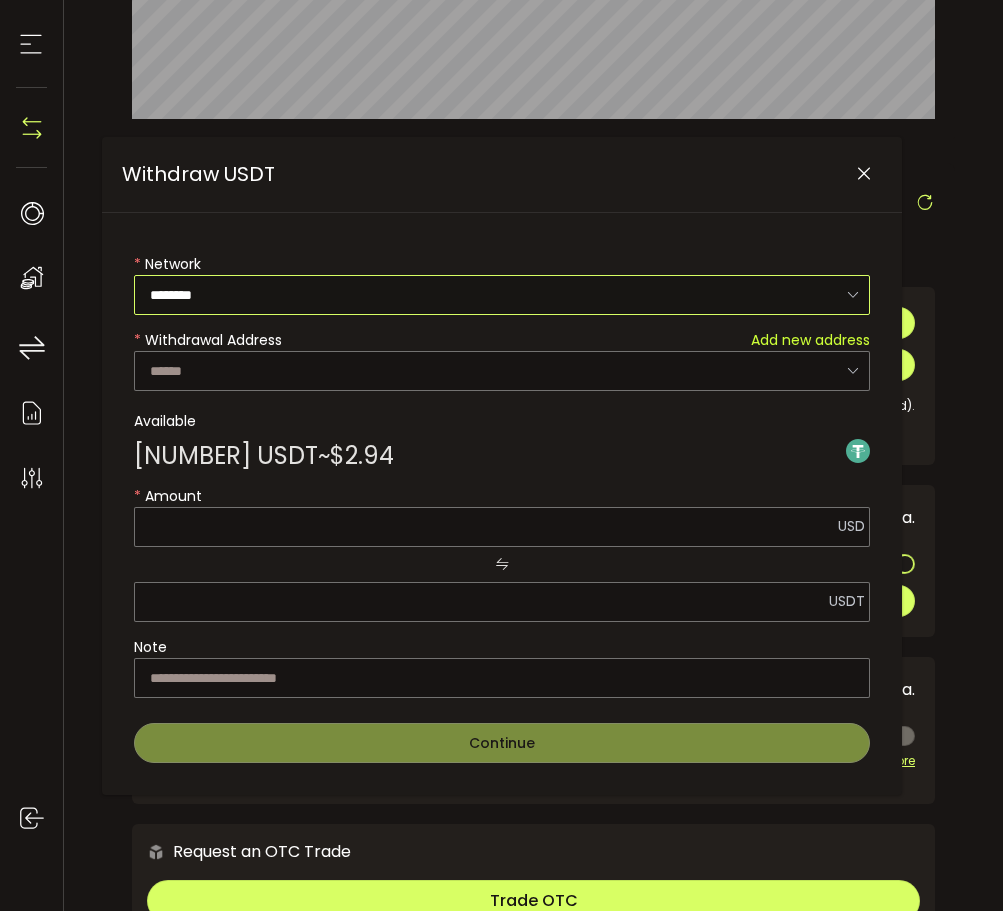 click on "********" at bounding box center (502, 295) 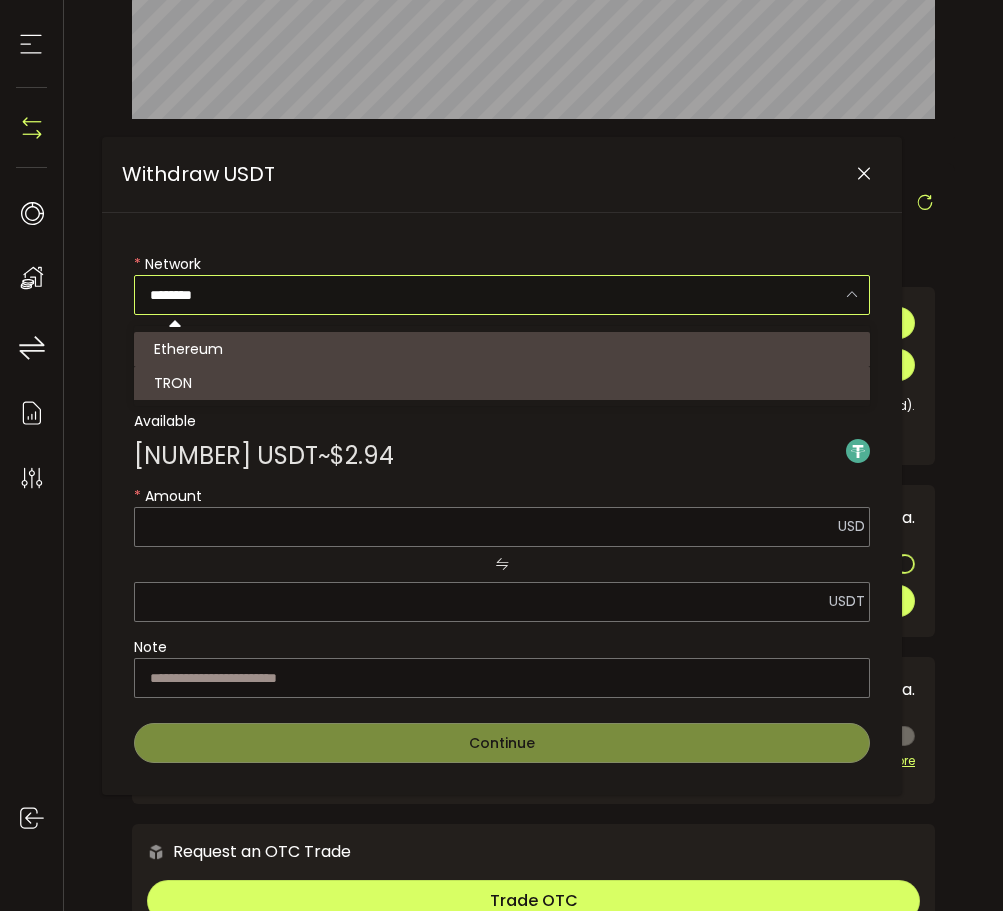 click on "TRON" at bounding box center (502, 383) 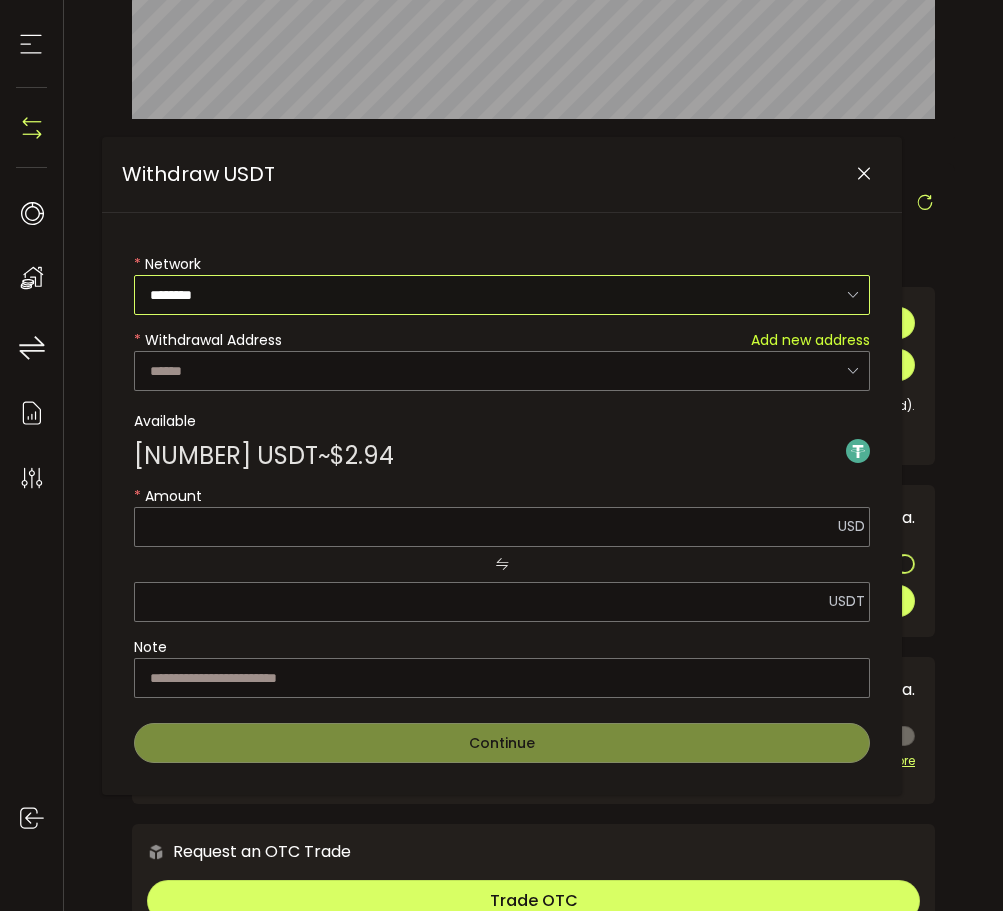 type on "****" 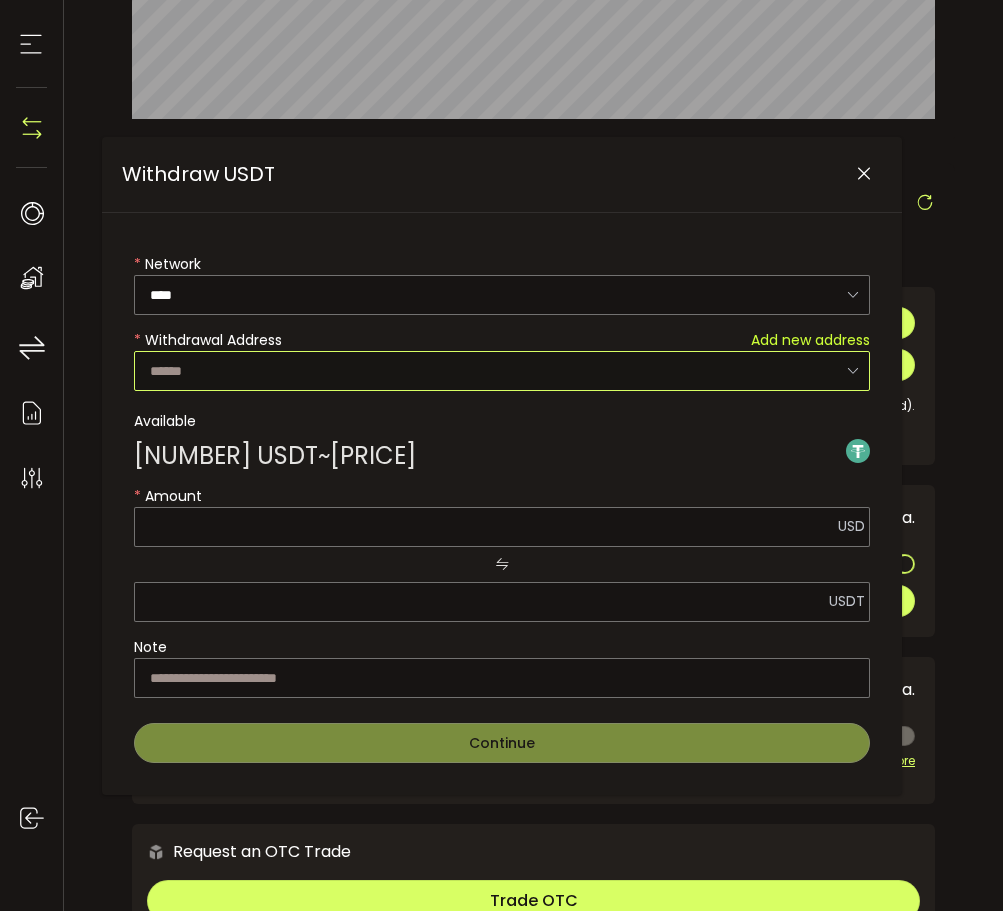 click at bounding box center (502, 371) 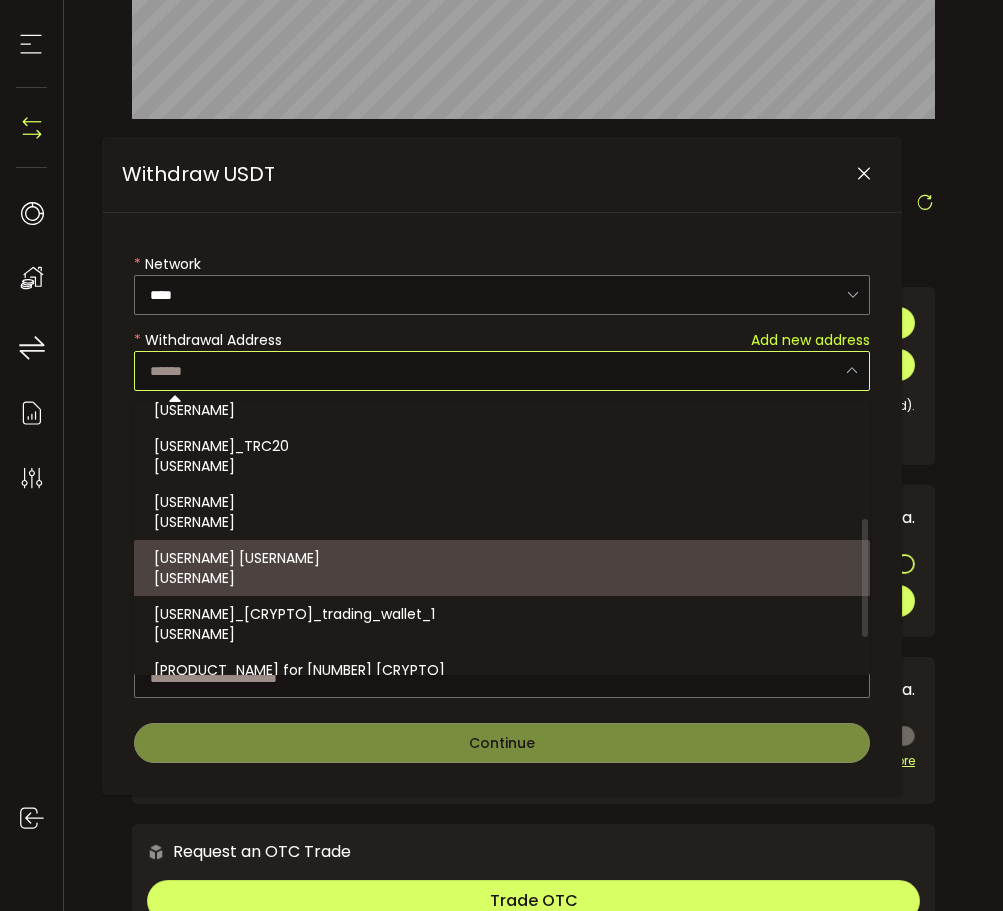 scroll, scrollTop: 354, scrollLeft: 0, axis: vertical 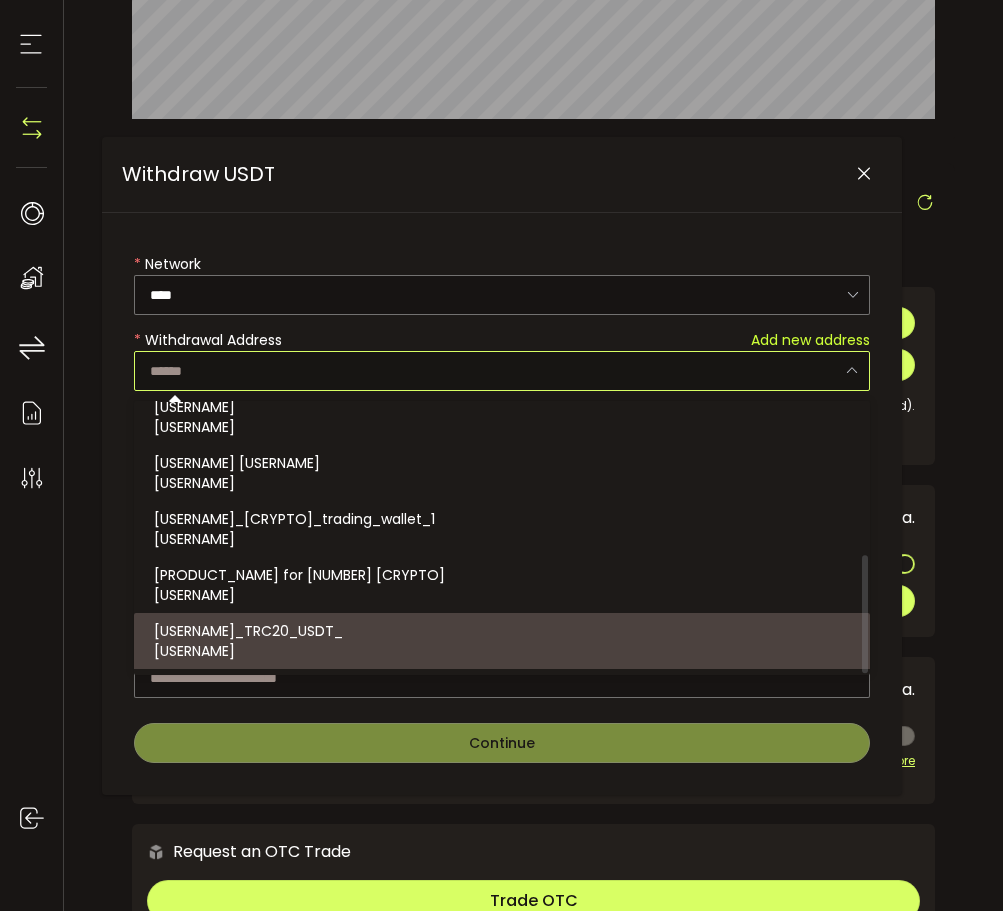 click on "[USERNAME]_TRC20_USDT_ [USERNAME]" at bounding box center [502, 641] 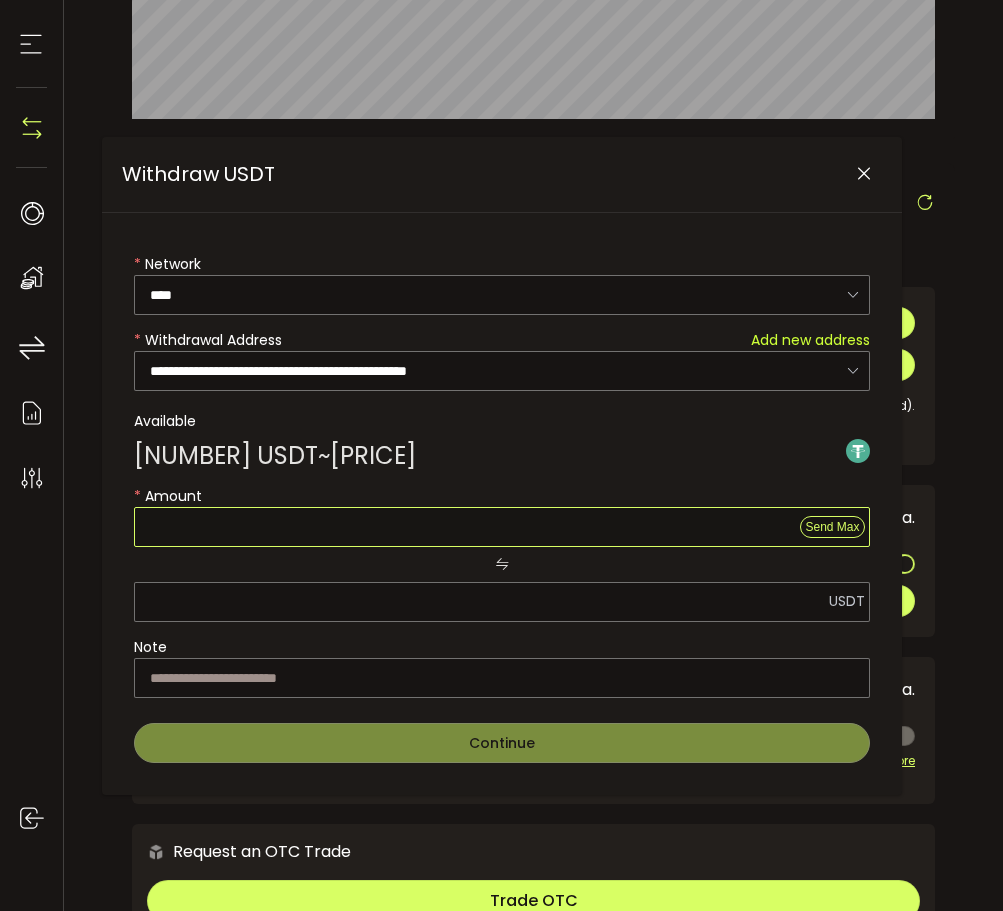 click at bounding box center [502, 527] 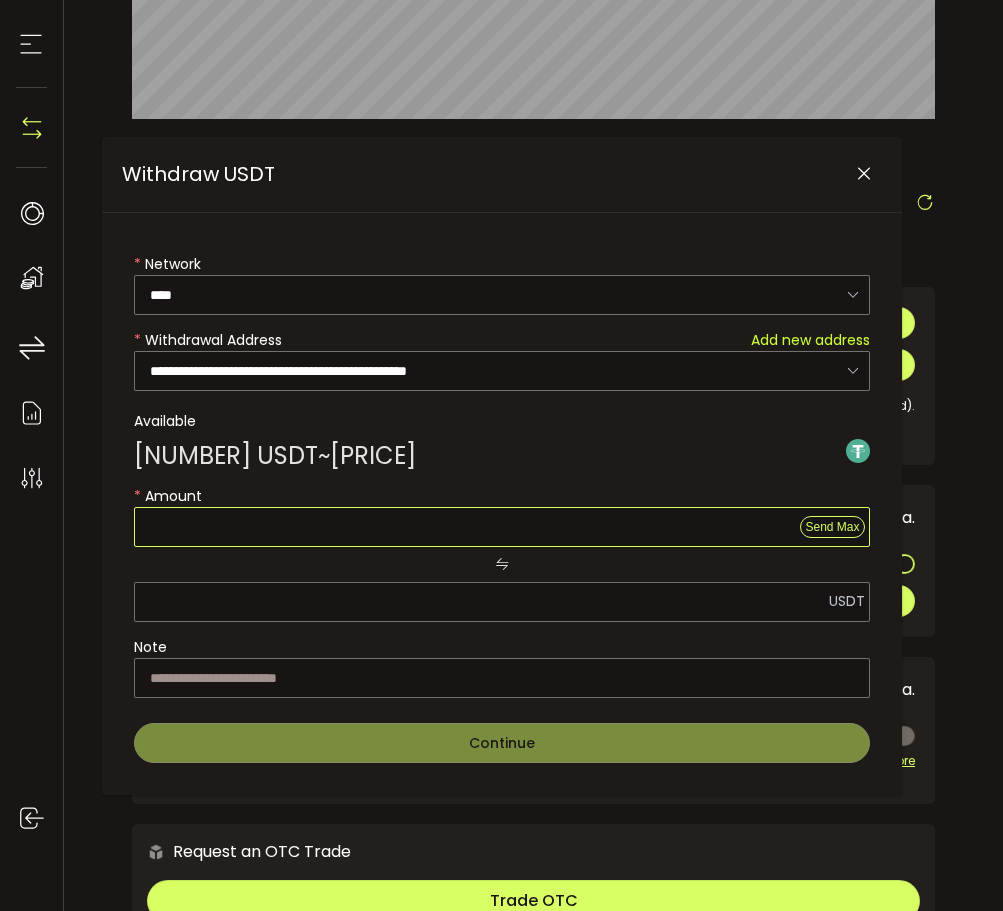 type on "*" 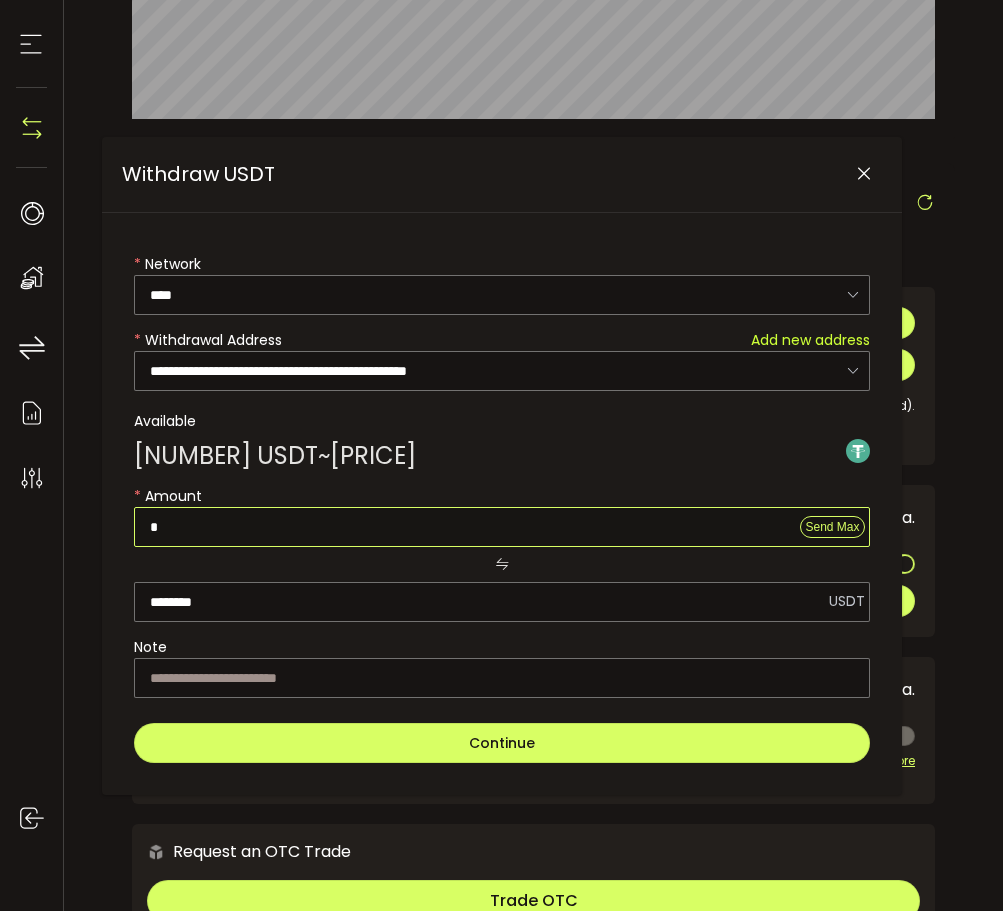 type on "**" 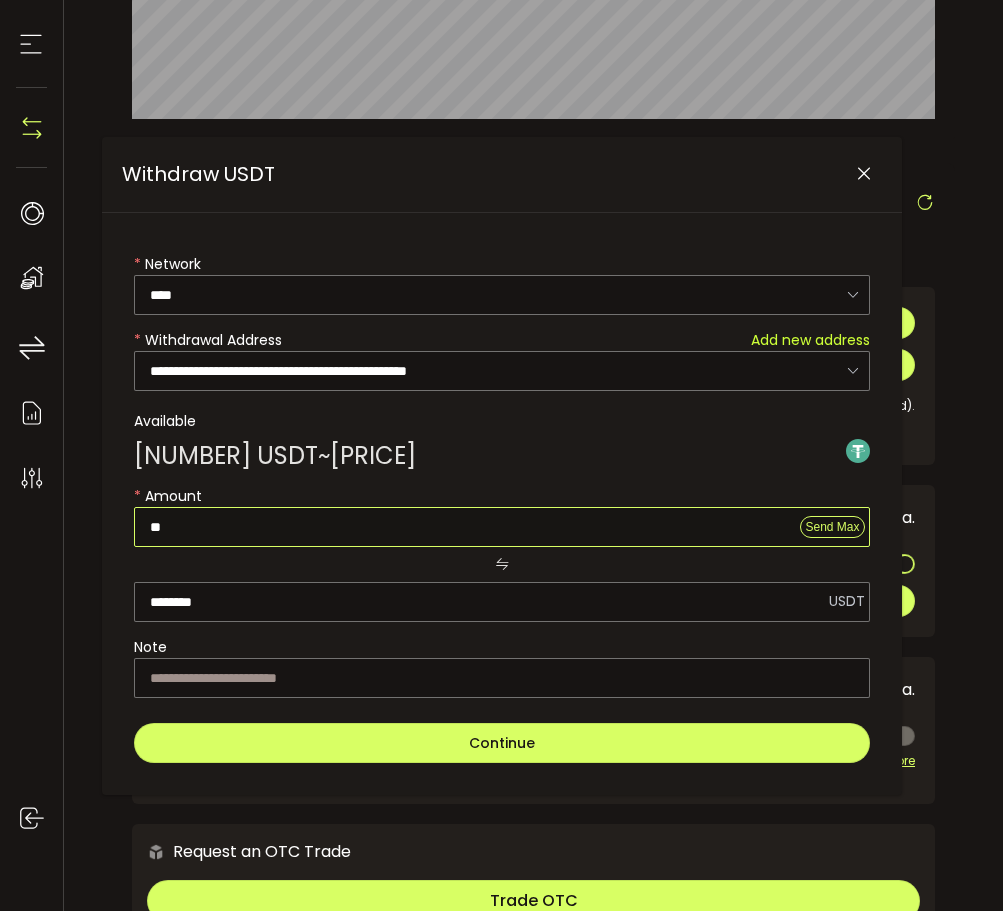 type on "***" 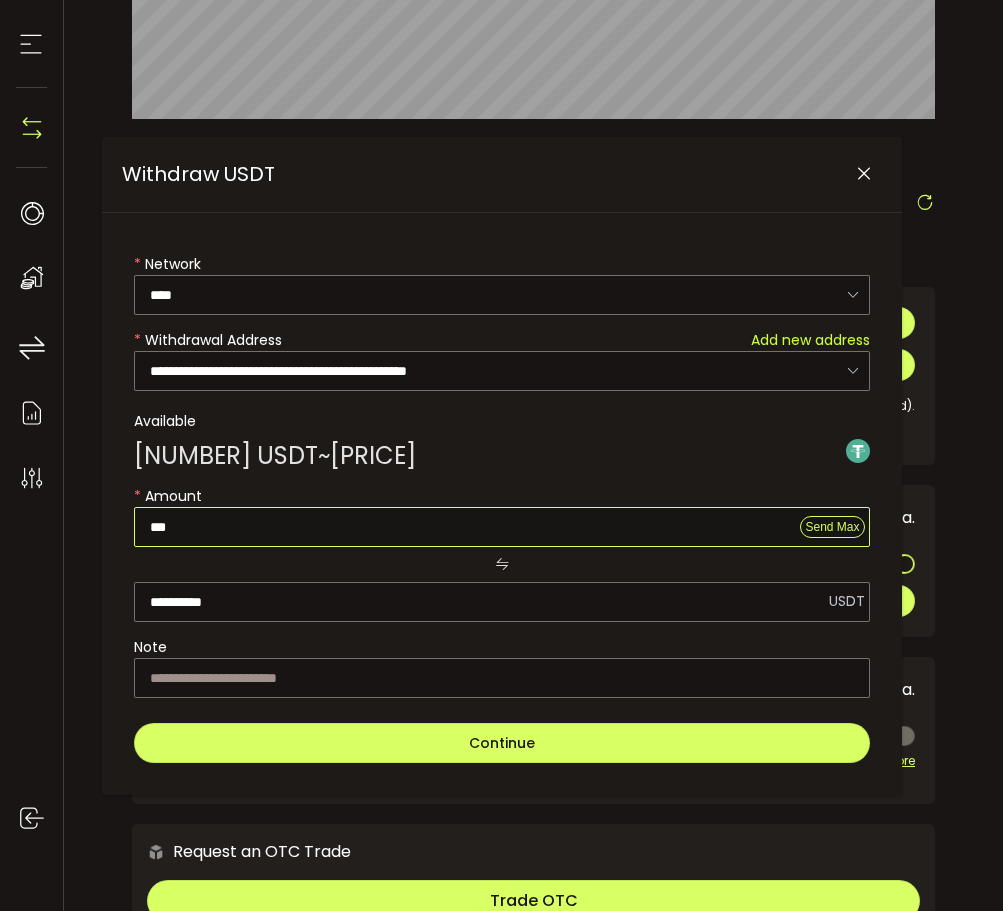 type on "****" 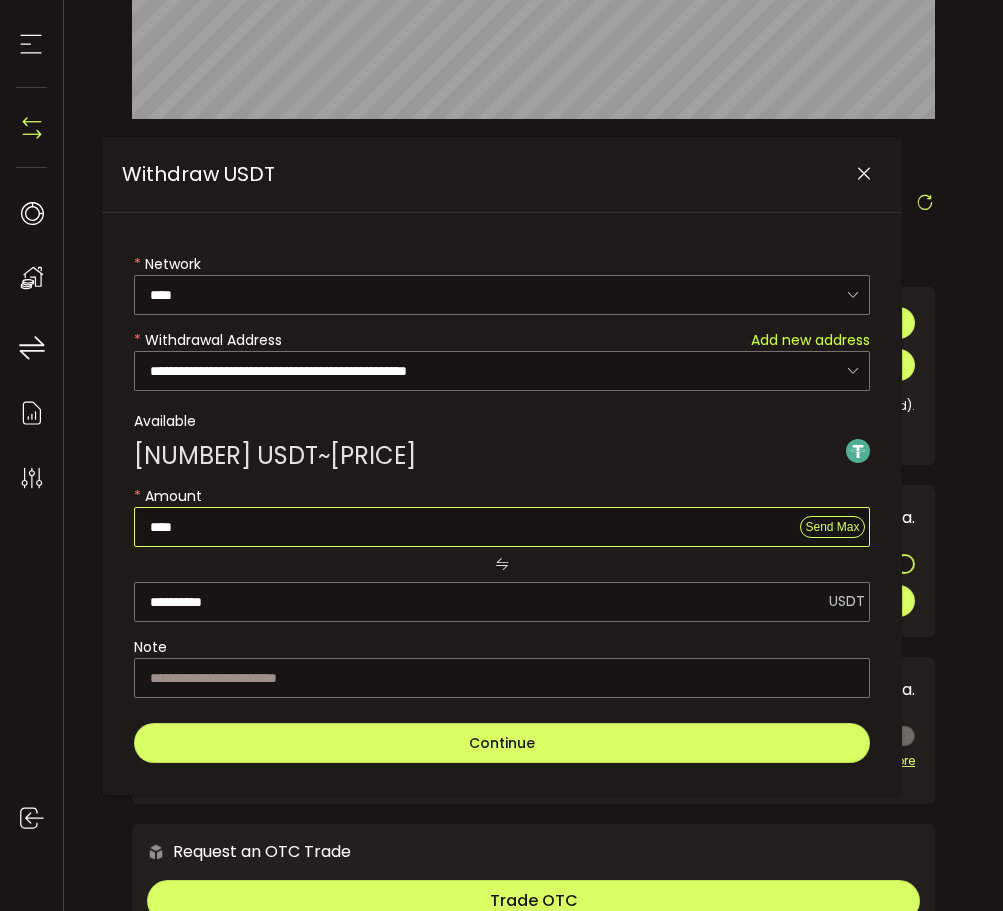 type on "*****" 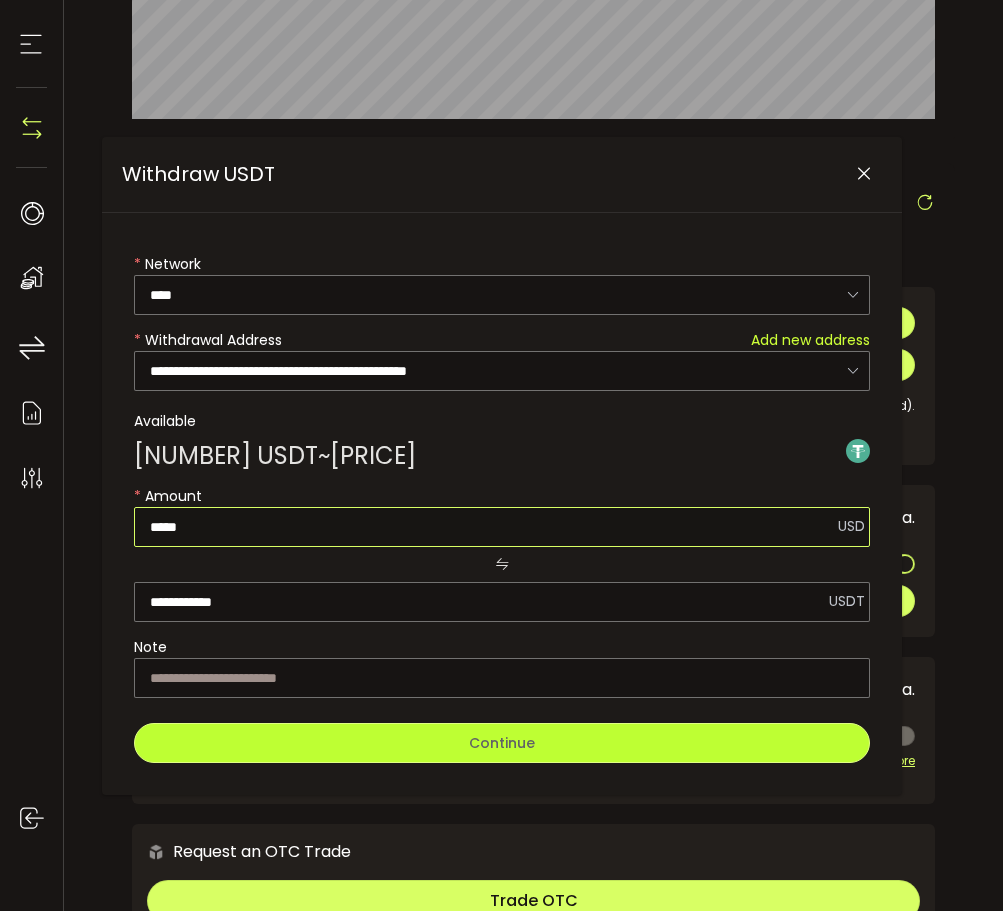 type on "*****" 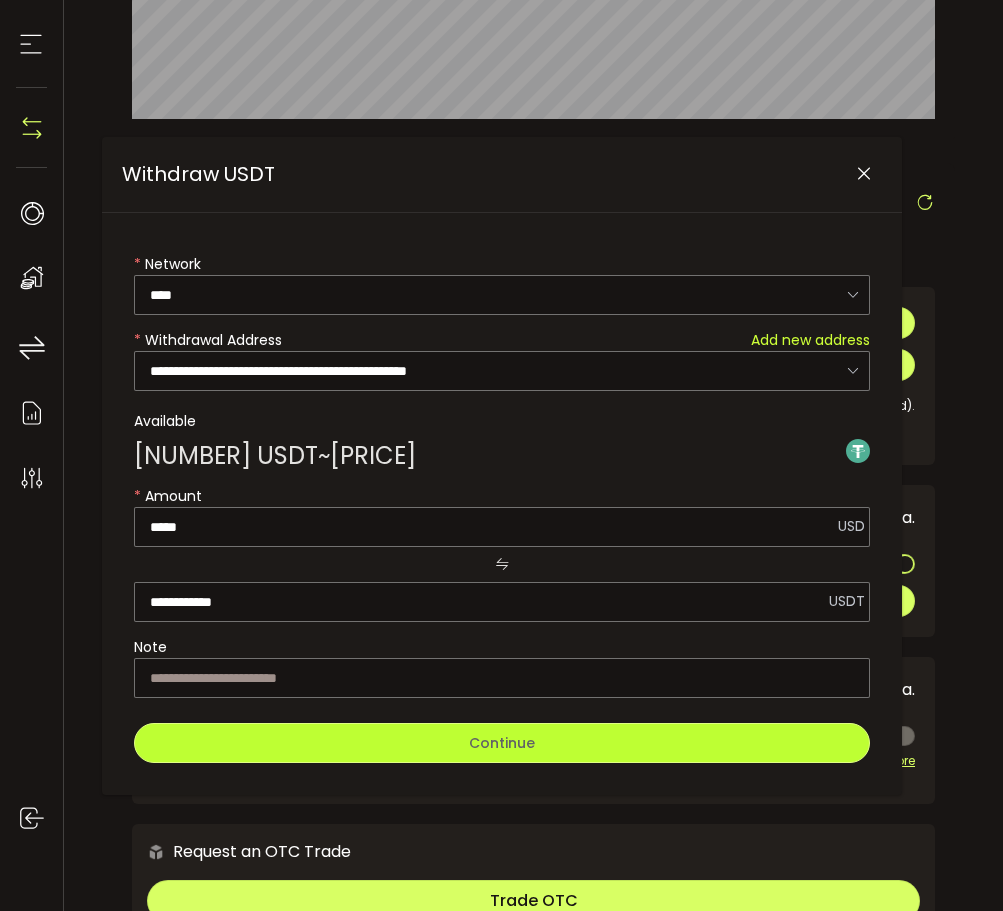 click on "Continue" at bounding box center [502, 743] 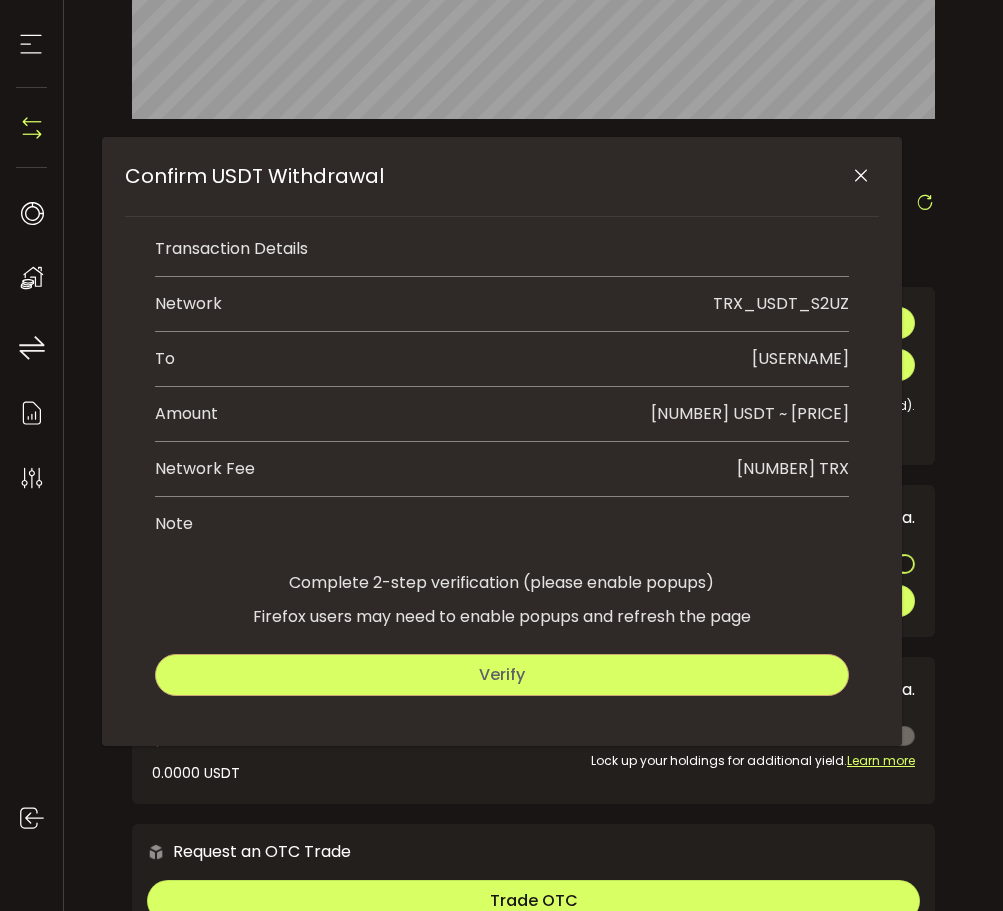click on "Verify" at bounding box center (502, 675) 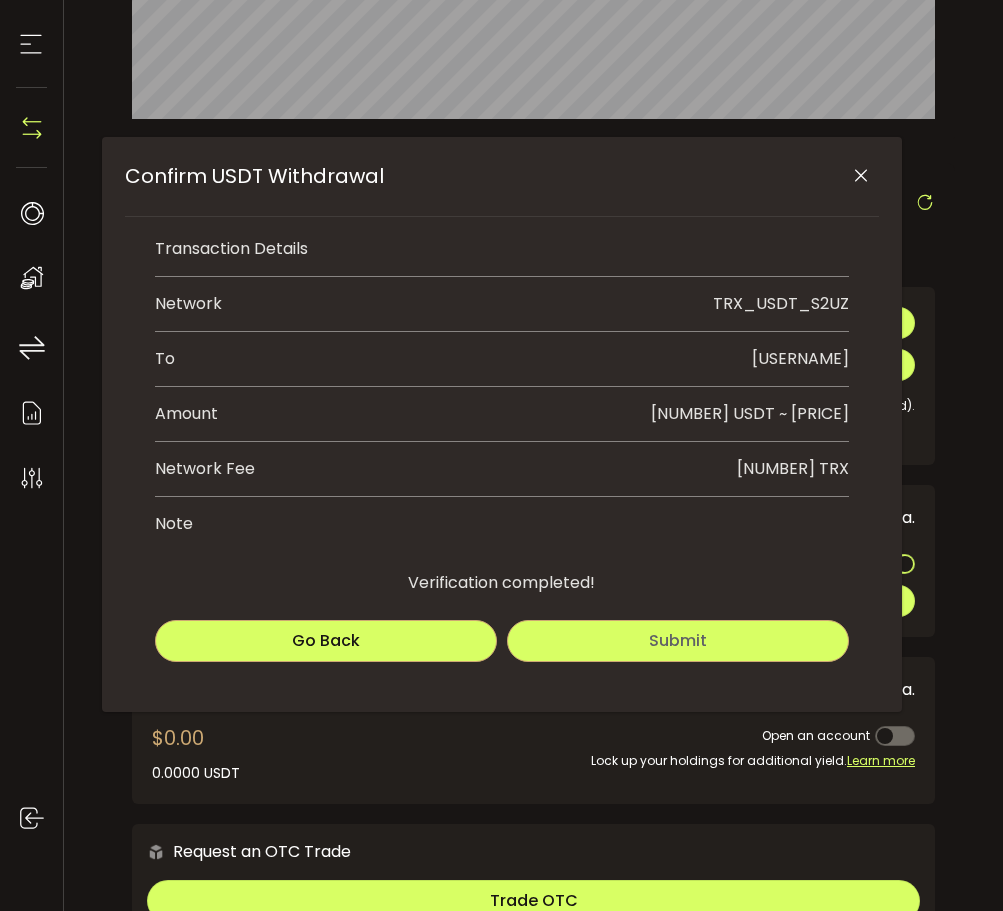 click on "Submit" at bounding box center (678, 641) 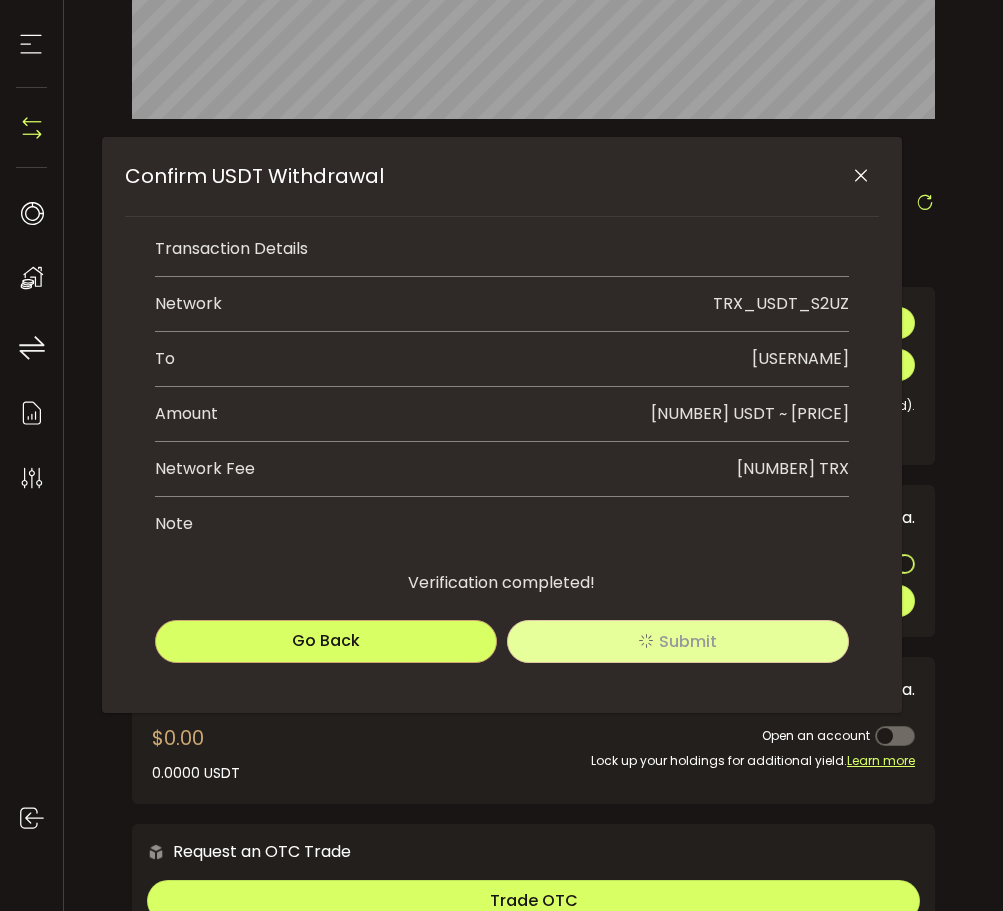 scroll, scrollTop: 506, scrollLeft: 0, axis: vertical 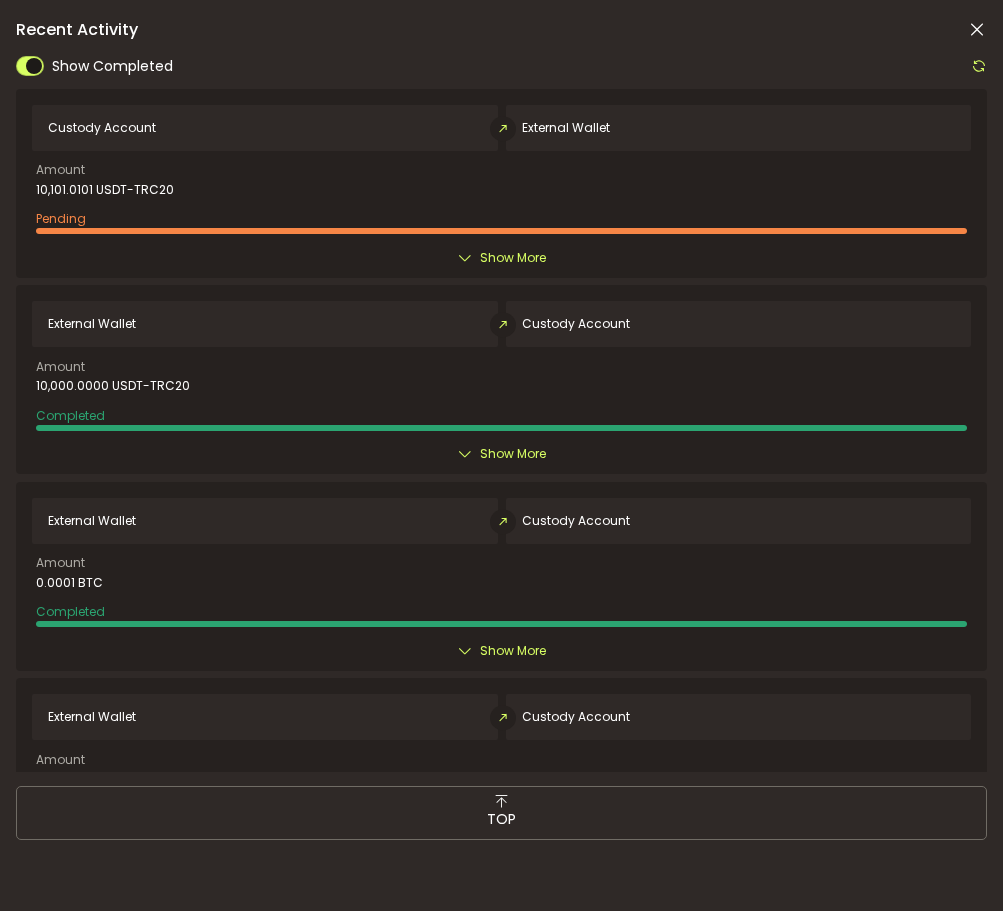 click on "Show More" at bounding box center (513, 258) 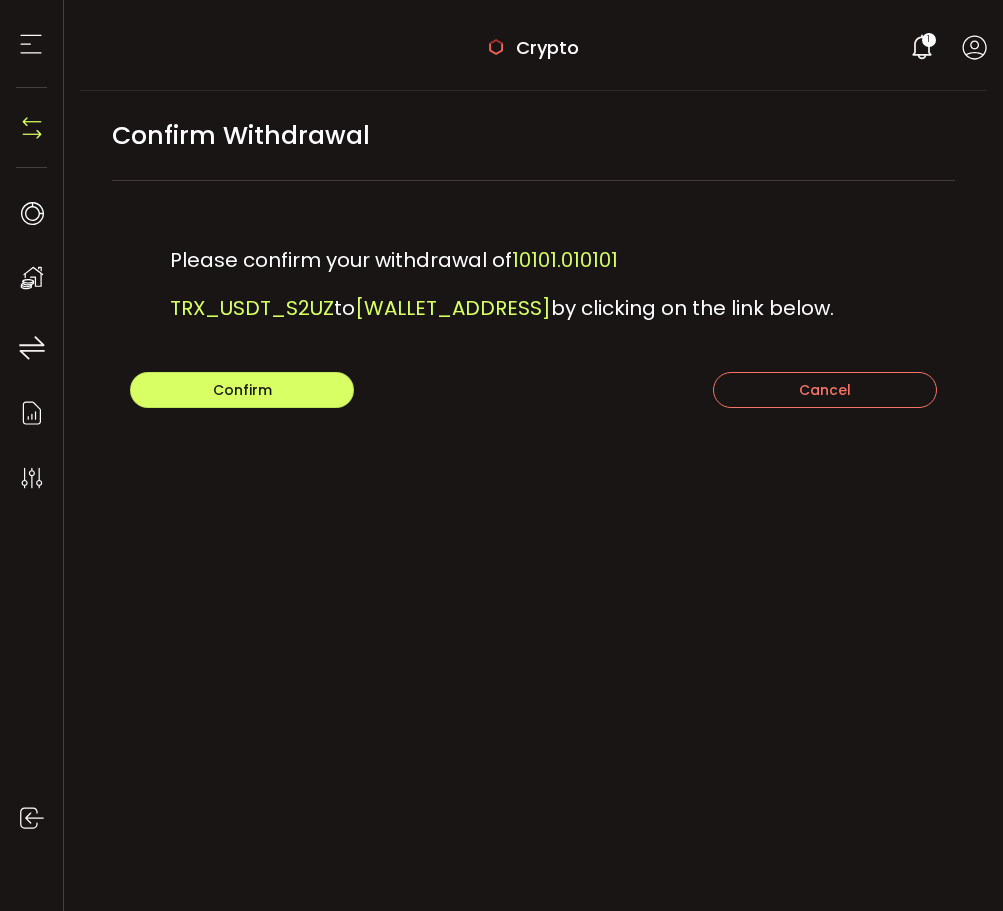 scroll, scrollTop: 0, scrollLeft: 0, axis: both 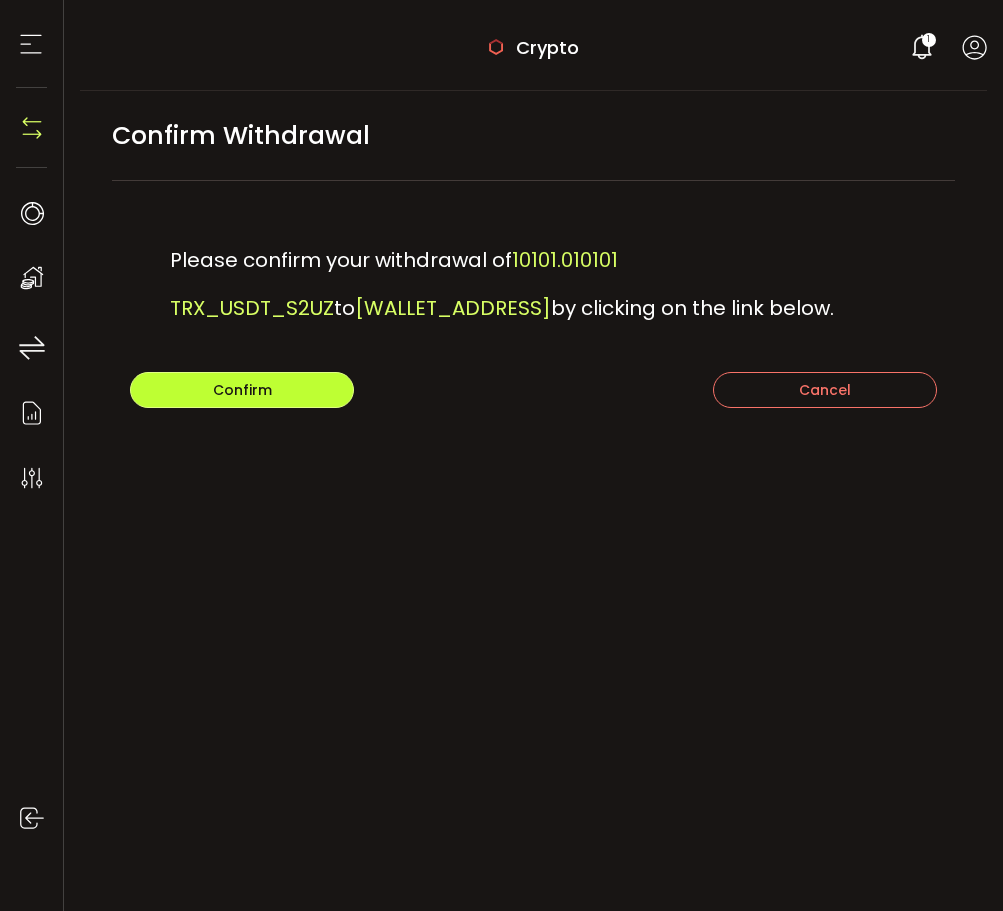 click on "Confirm" at bounding box center (242, 390) 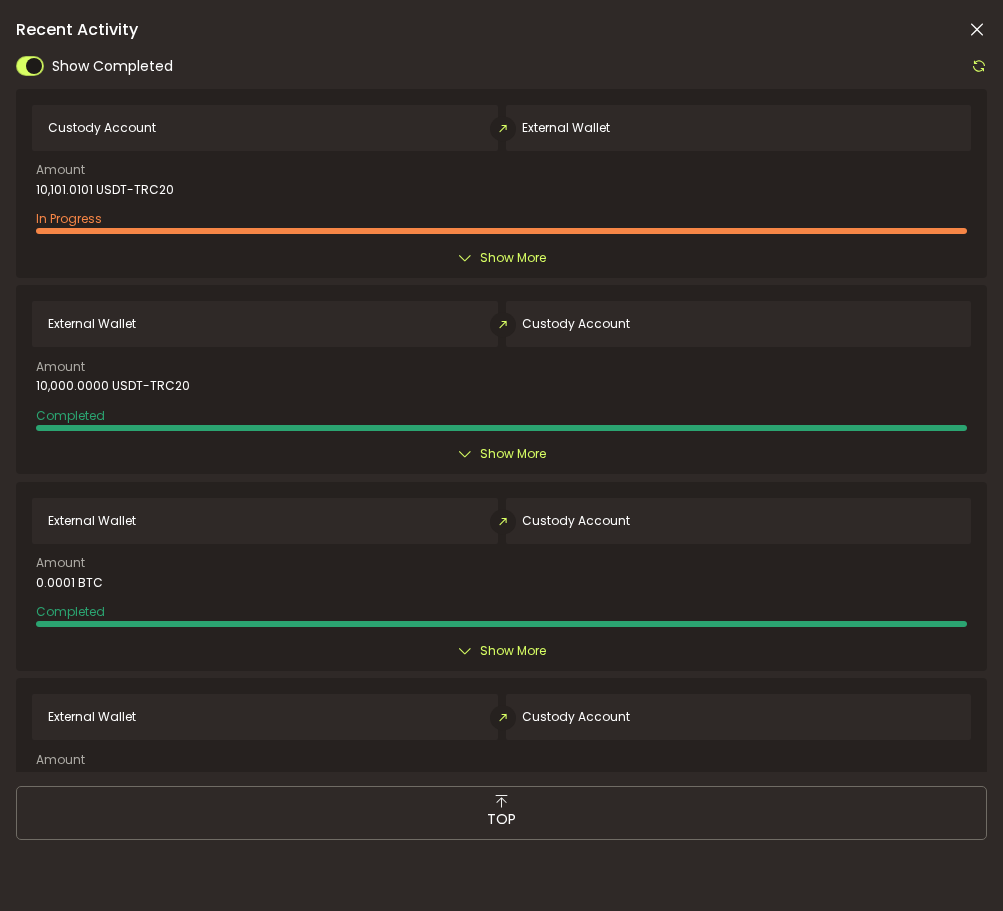 click at bounding box center [465, 258] 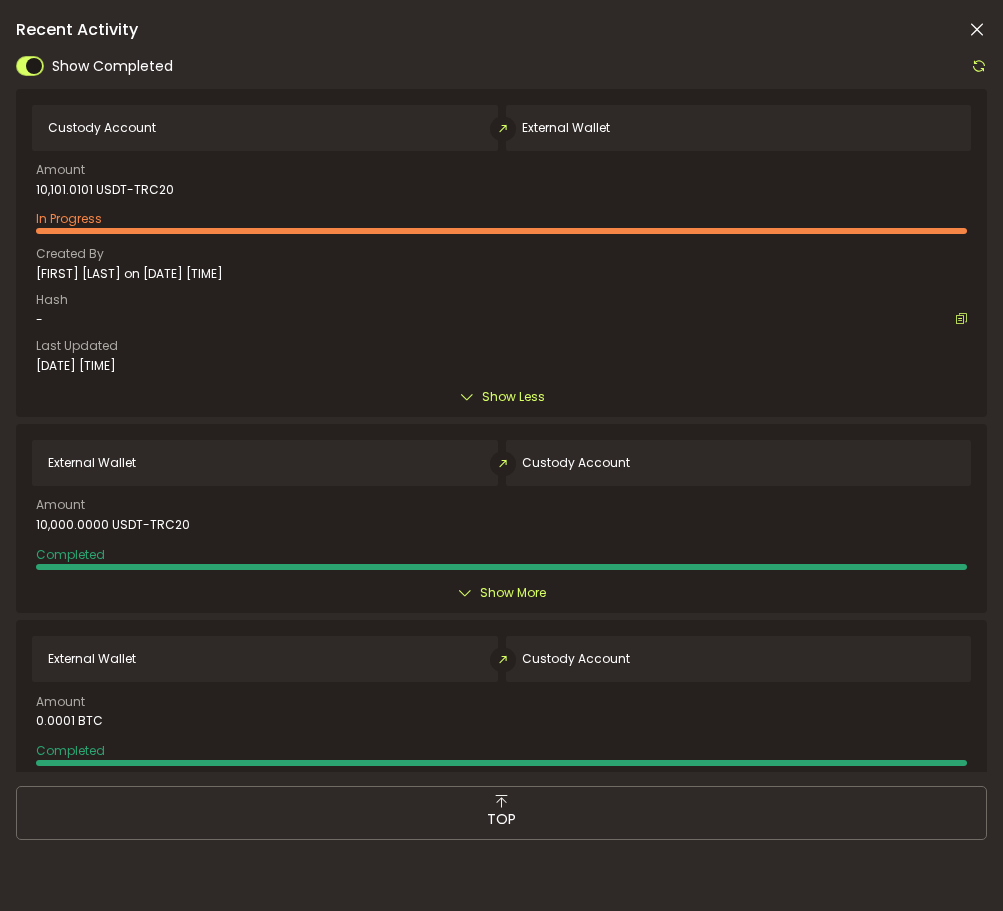 click at bounding box center [979, 66] 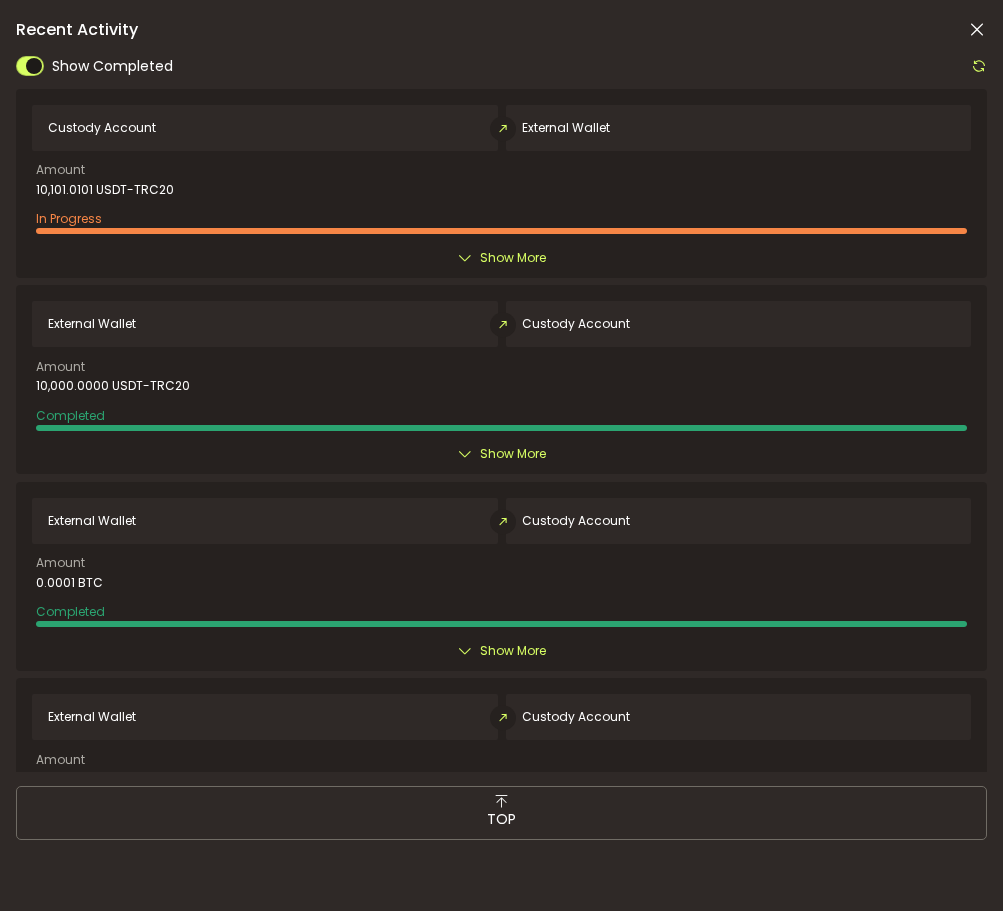 click on "Show More" at bounding box center (513, 258) 